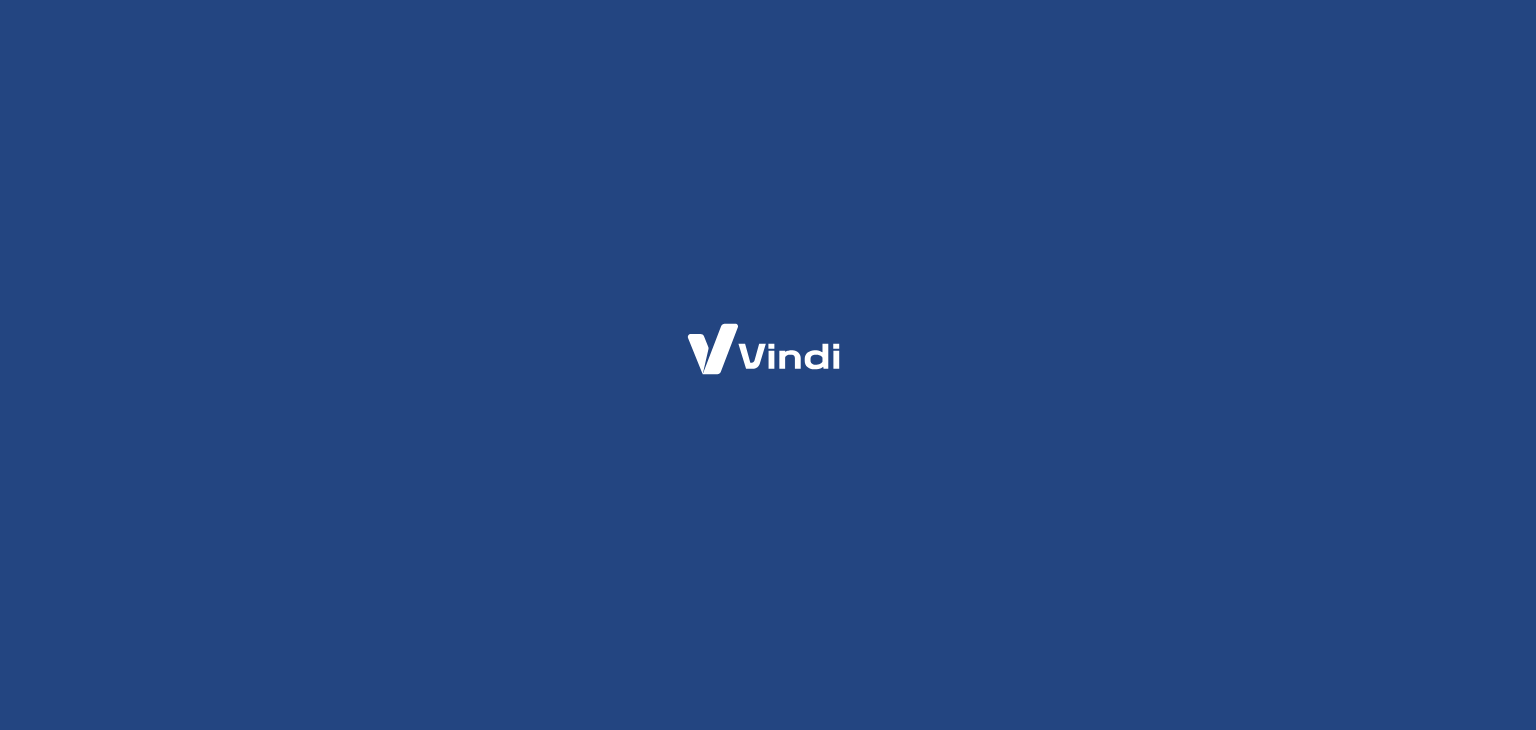scroll, scrollTop: 0, scrollLeft: 0, axis: both 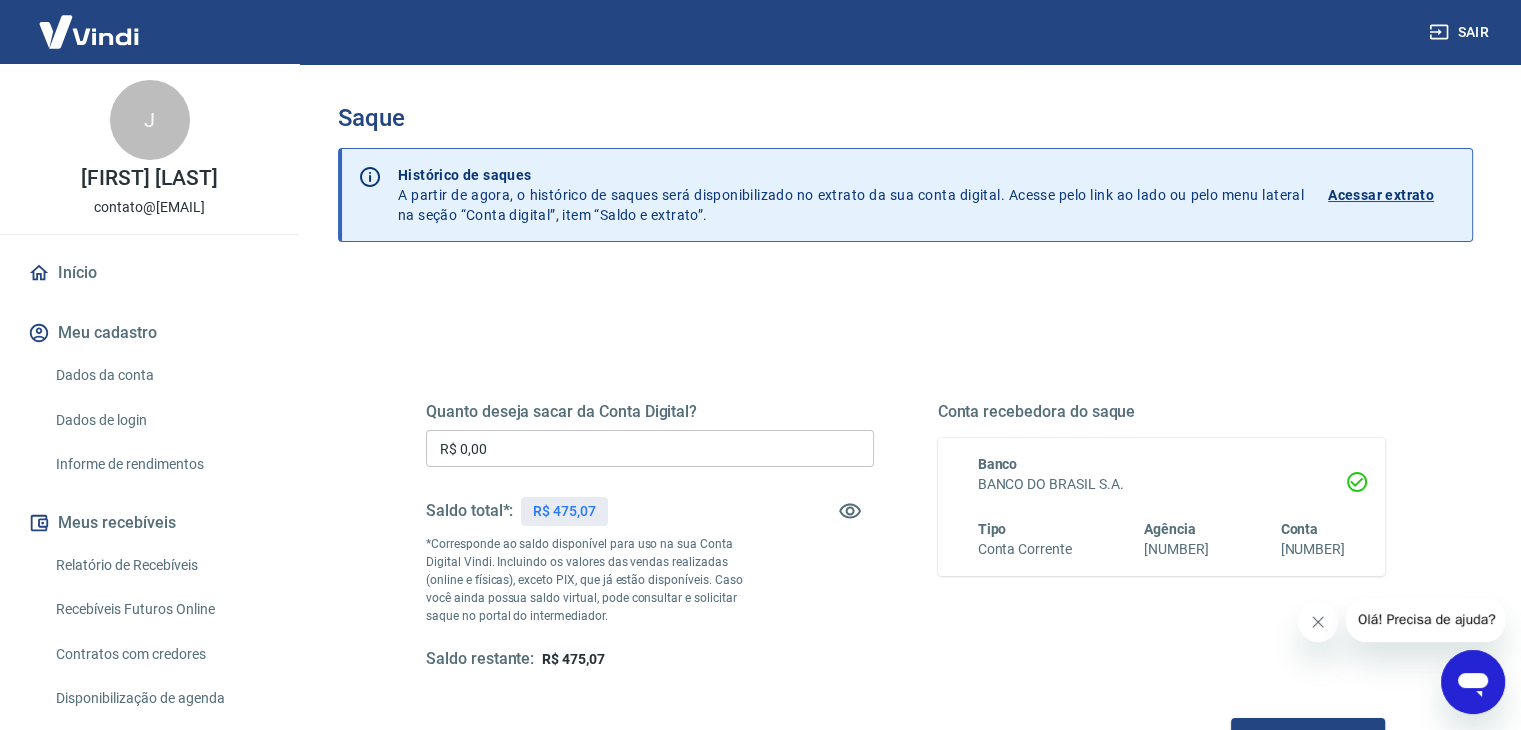 click on "R$ 0,00" at bounding box center (650, 448) 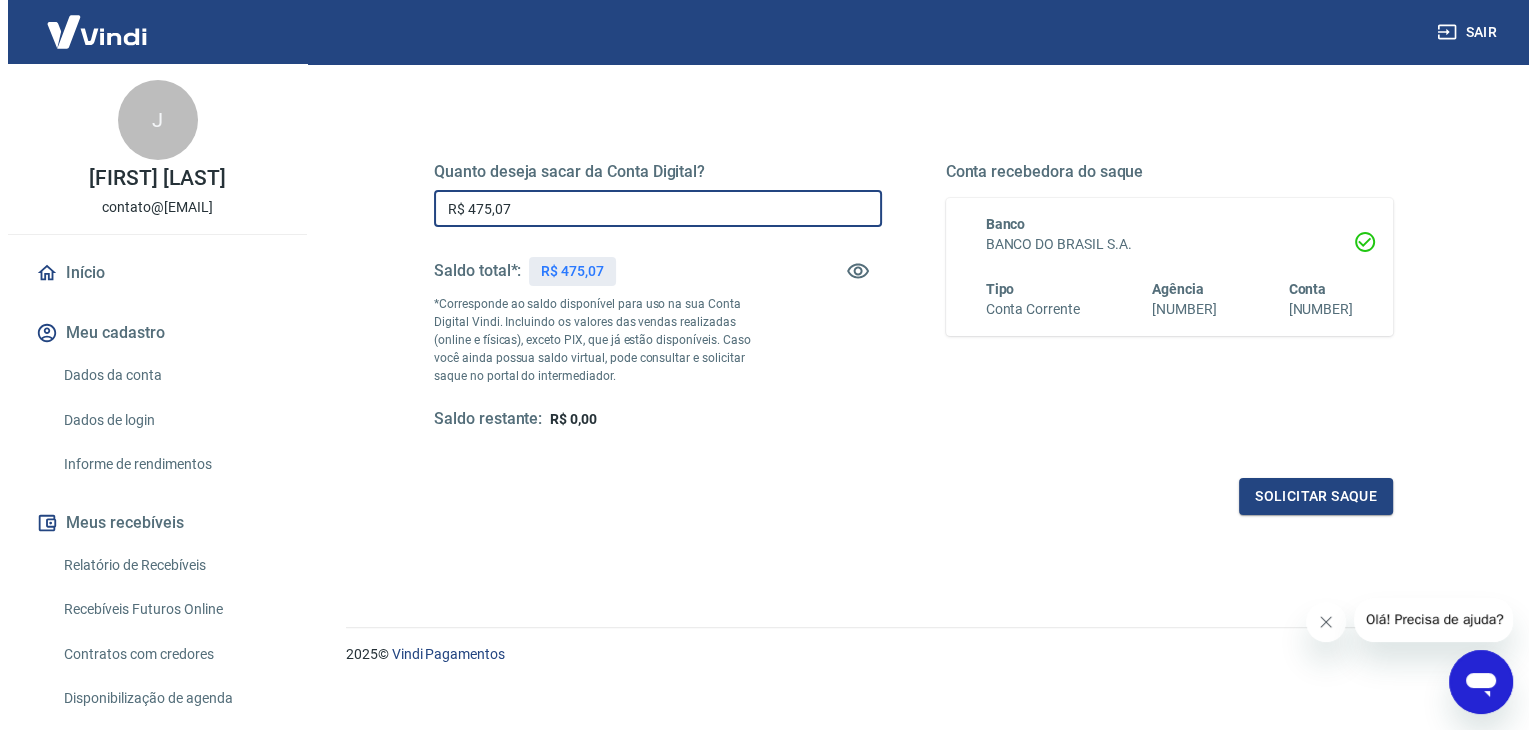 scroll, scrollTop: 258, scrollLeft: 0, axis: vertical 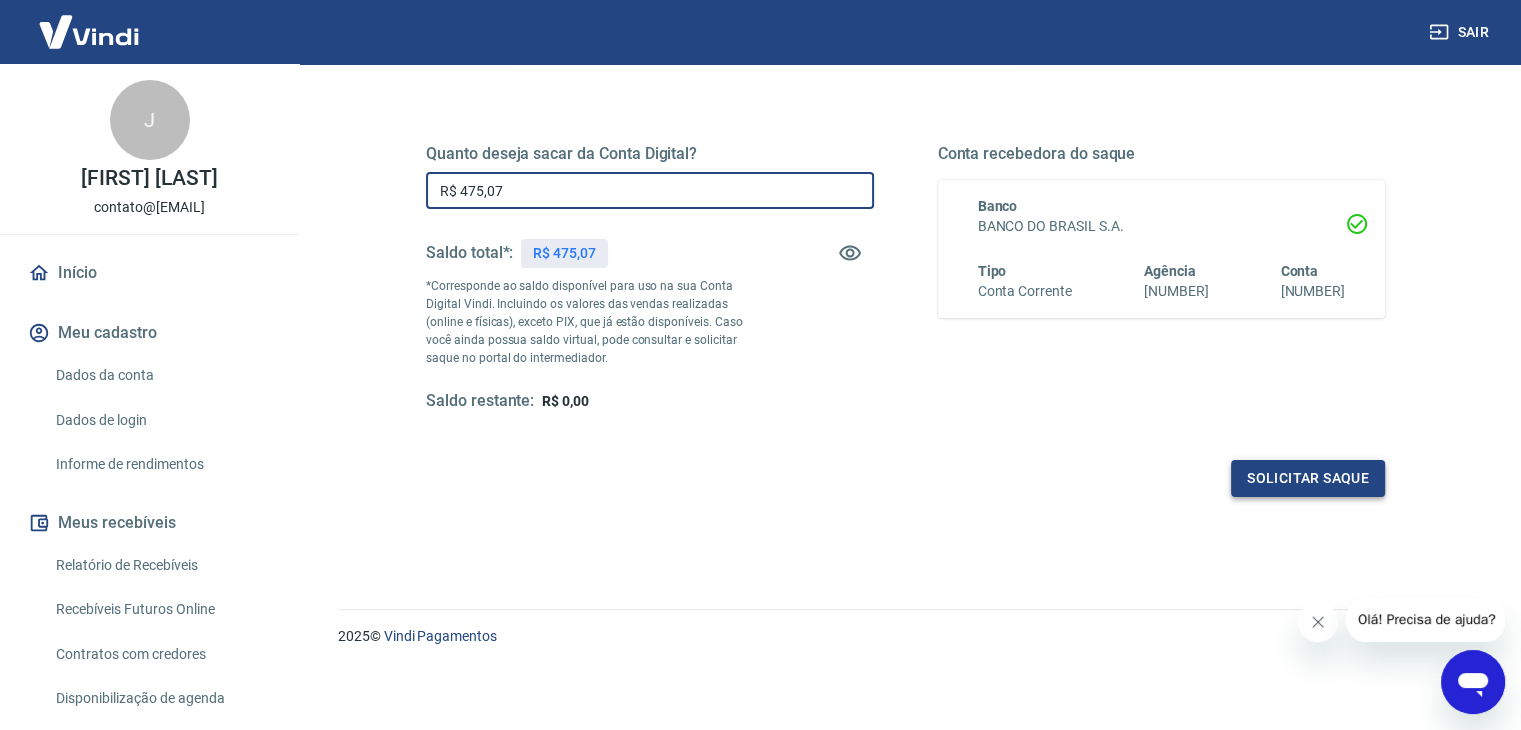 type on "R$ 475,07" 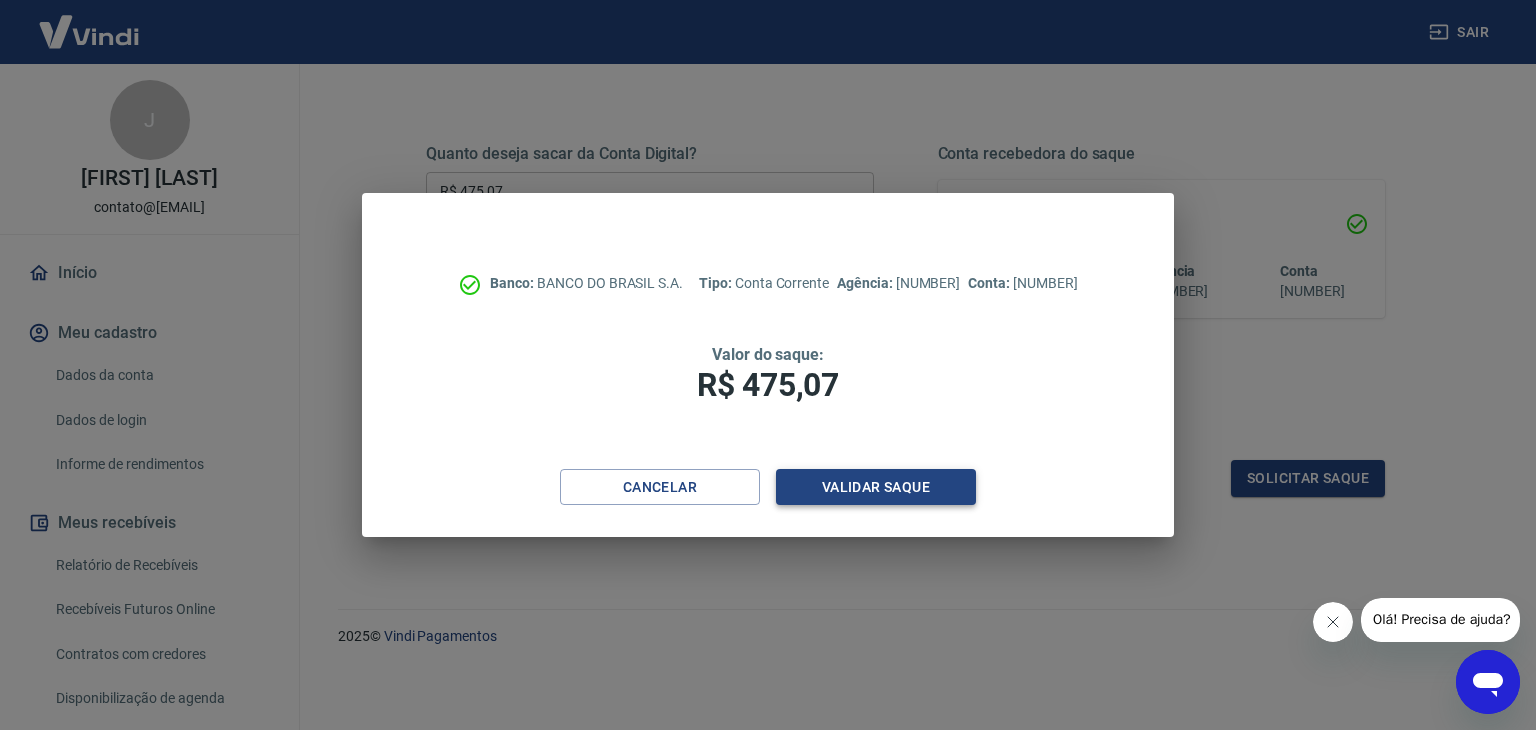 click on "Validar saque" at bounding box center [876, 487] 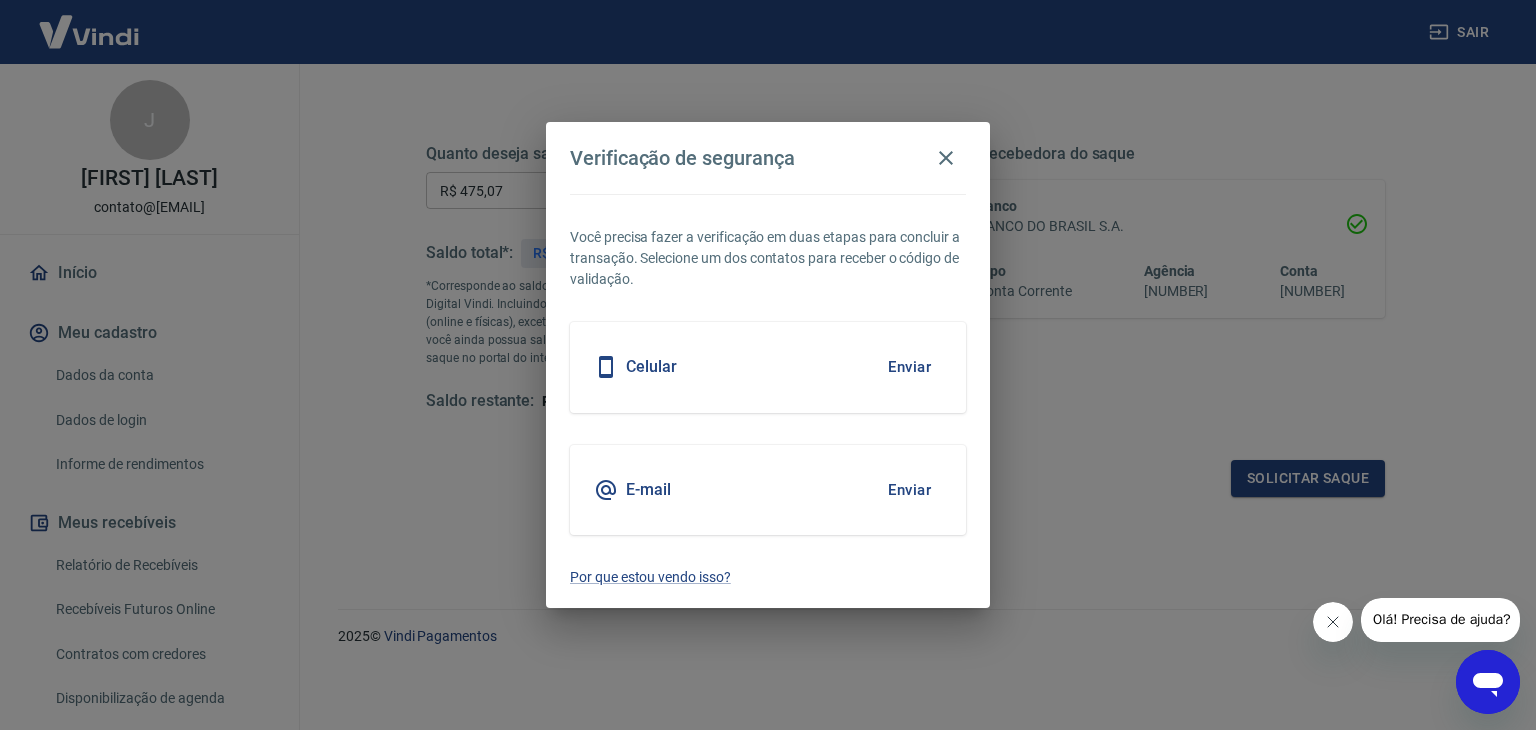 click on "Enviar" at bounding box center (909, 367) 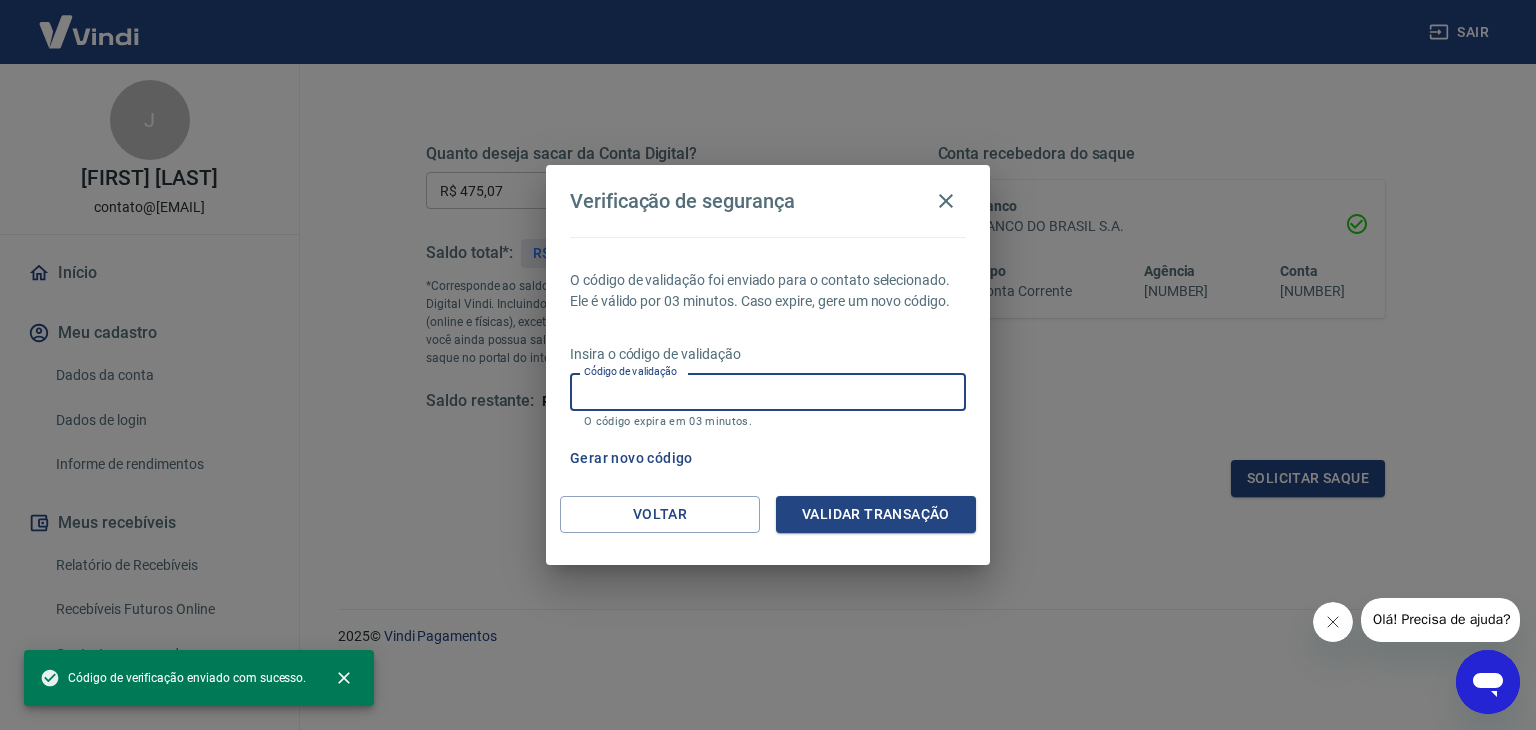click on "Código de validação" at bounding box center (768, 391) 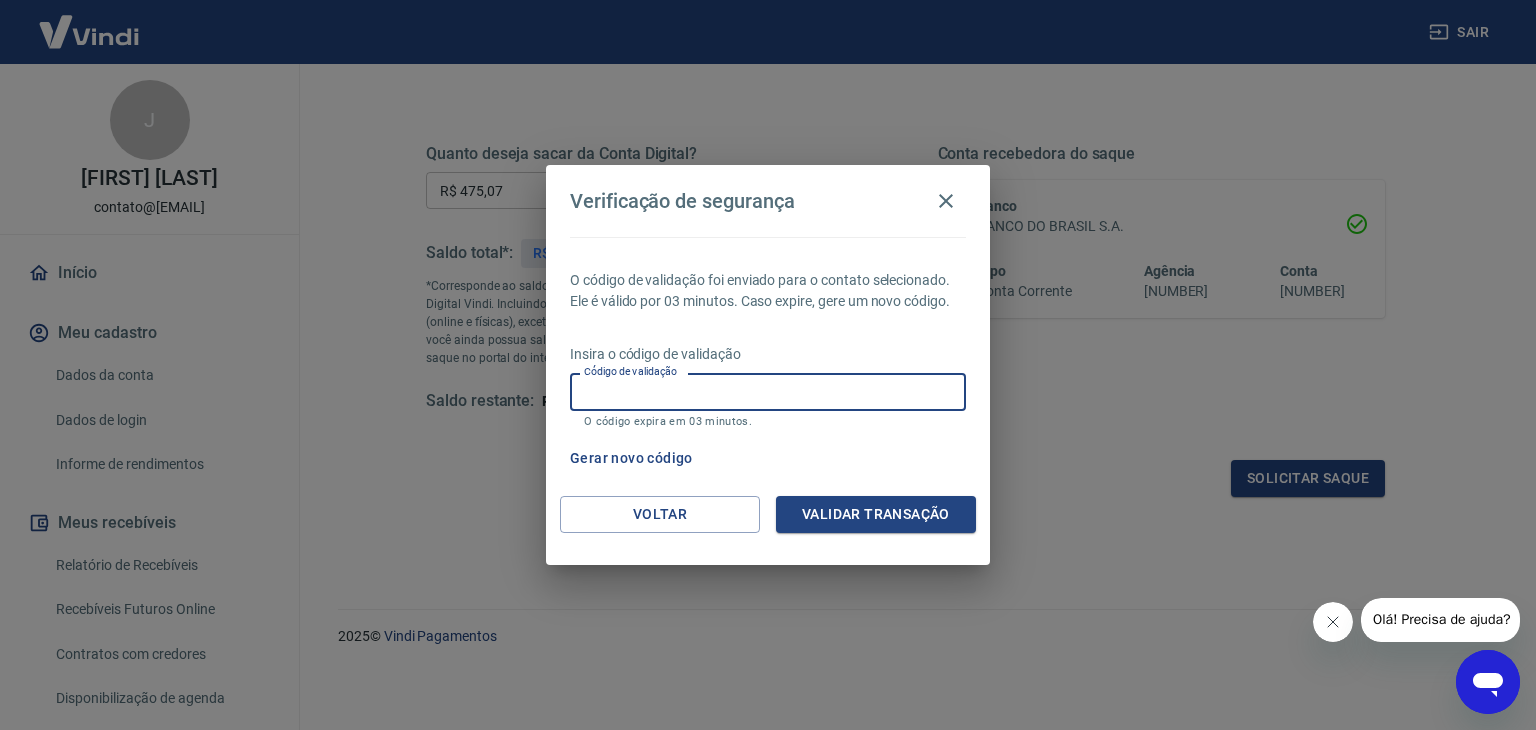 type on "[NUMBER]" 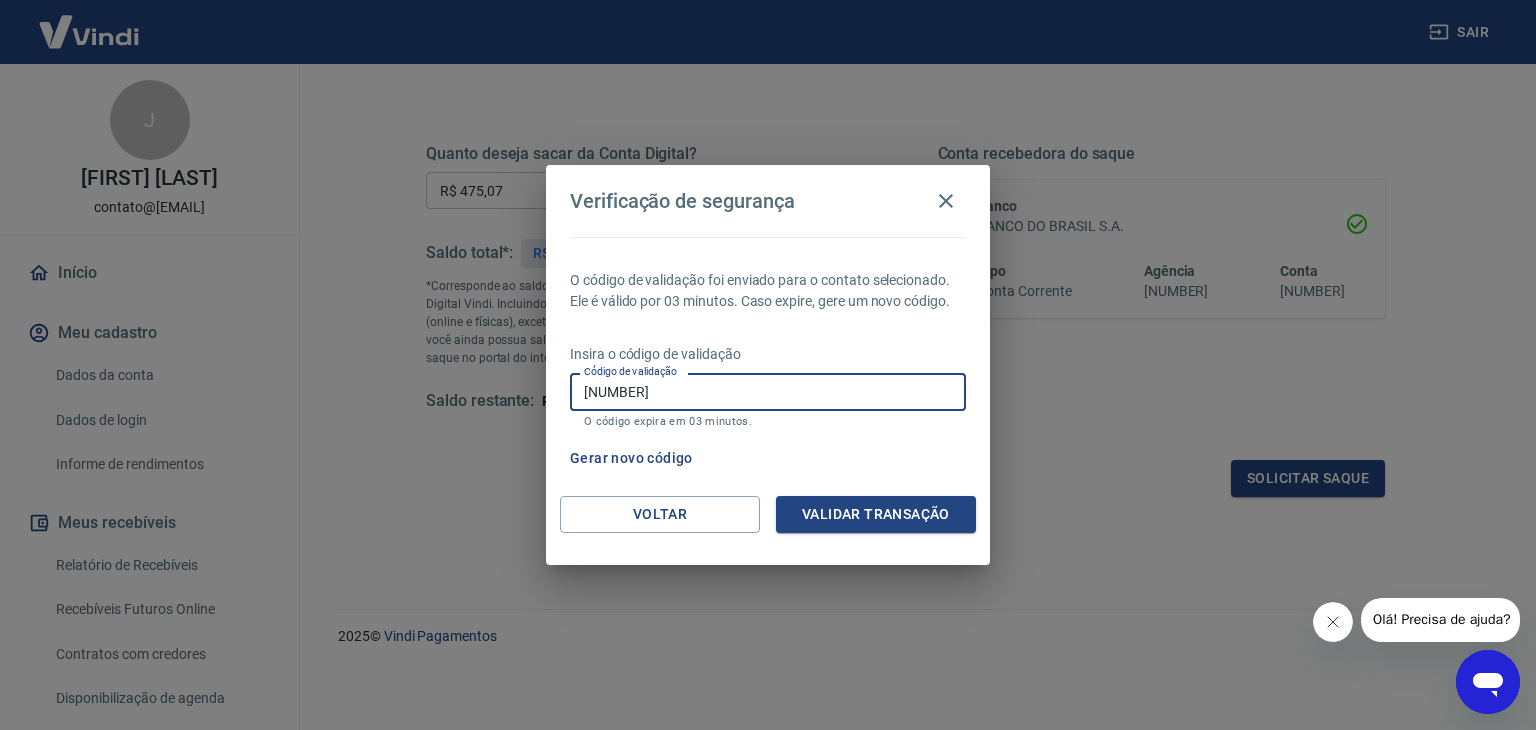 drag, startPoint x: 642, startPoint y: 391, endPoint x: 470, endPoint y: 392, distance: 172.00291 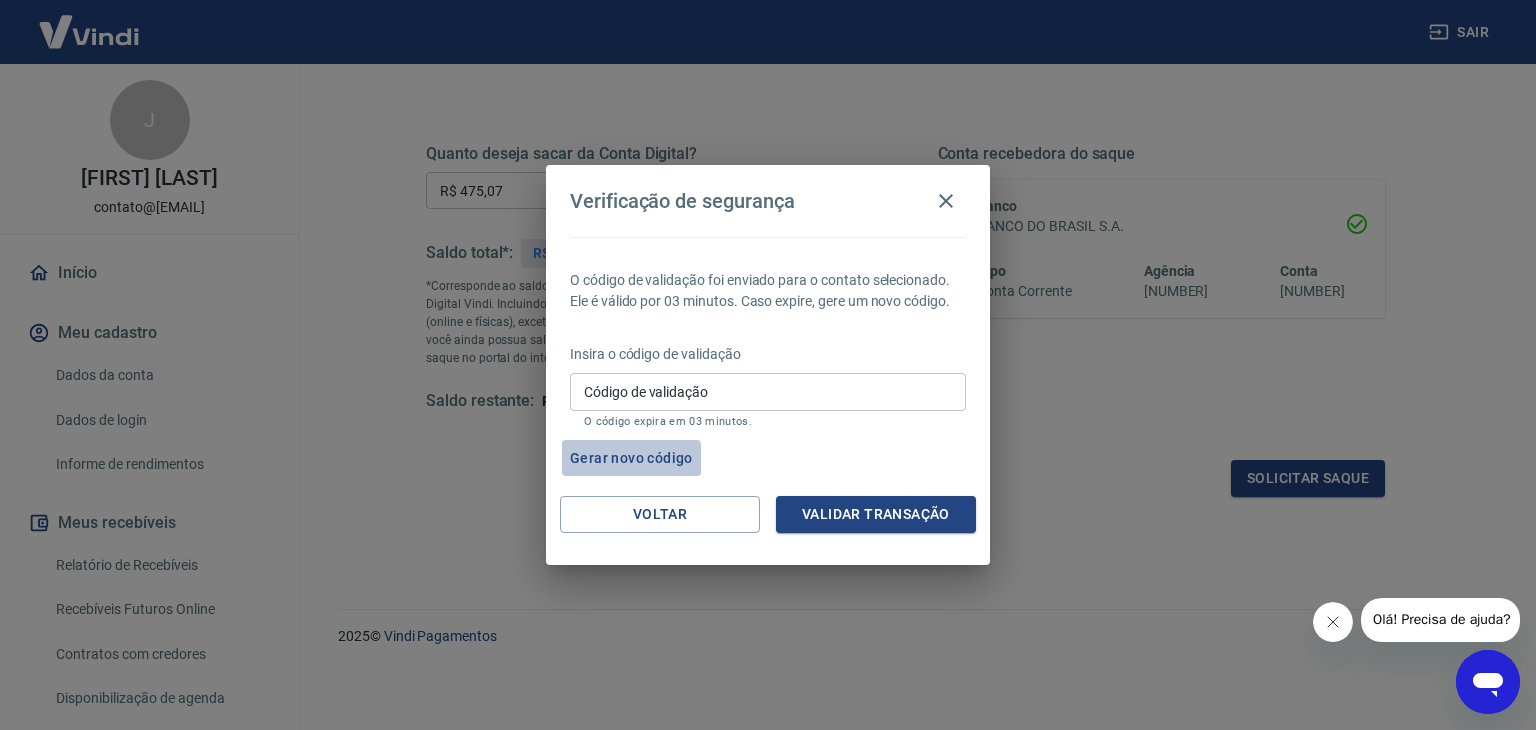 click on "Gerar novo código" at bounding box center [631, 458] 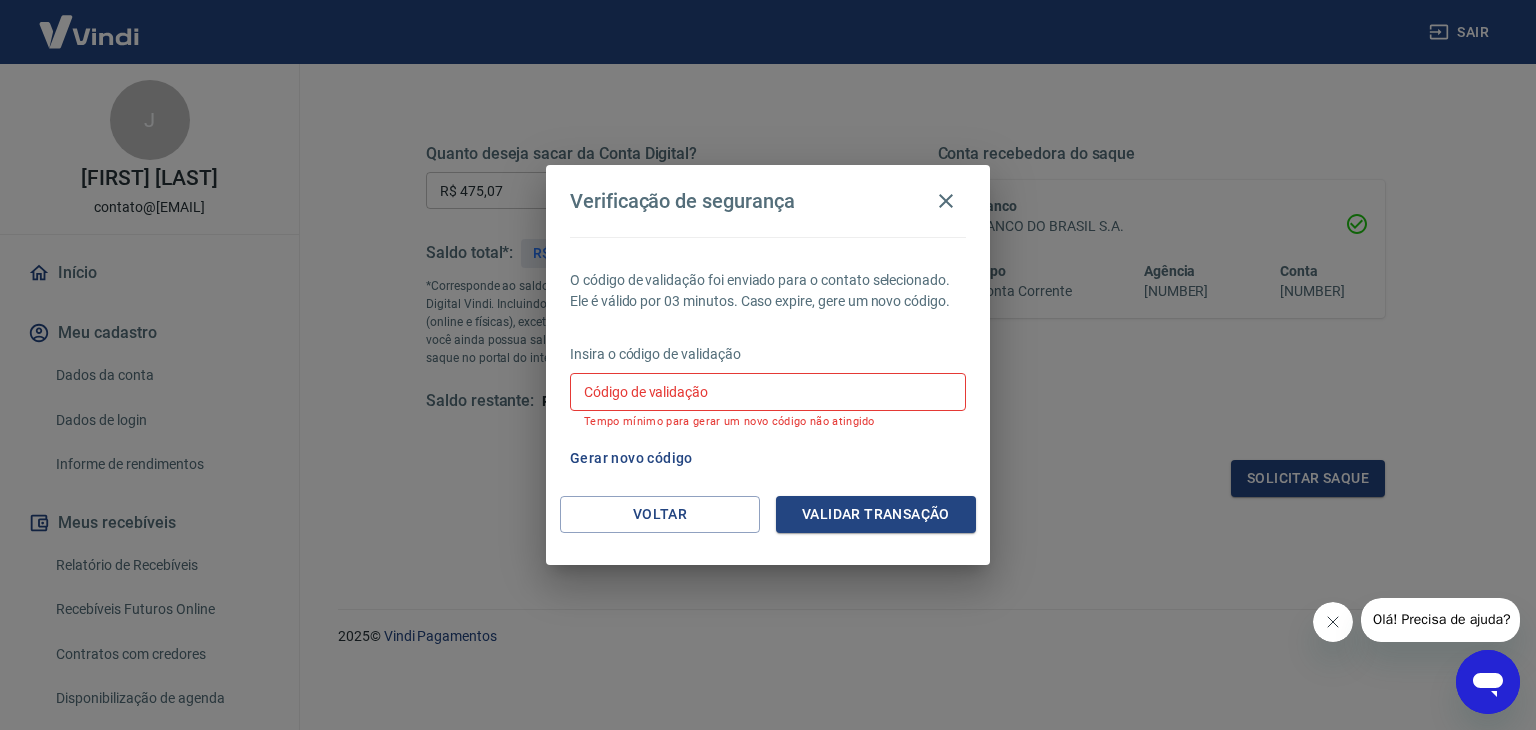 click on "Código de validação" at bounding box center (768, 391) 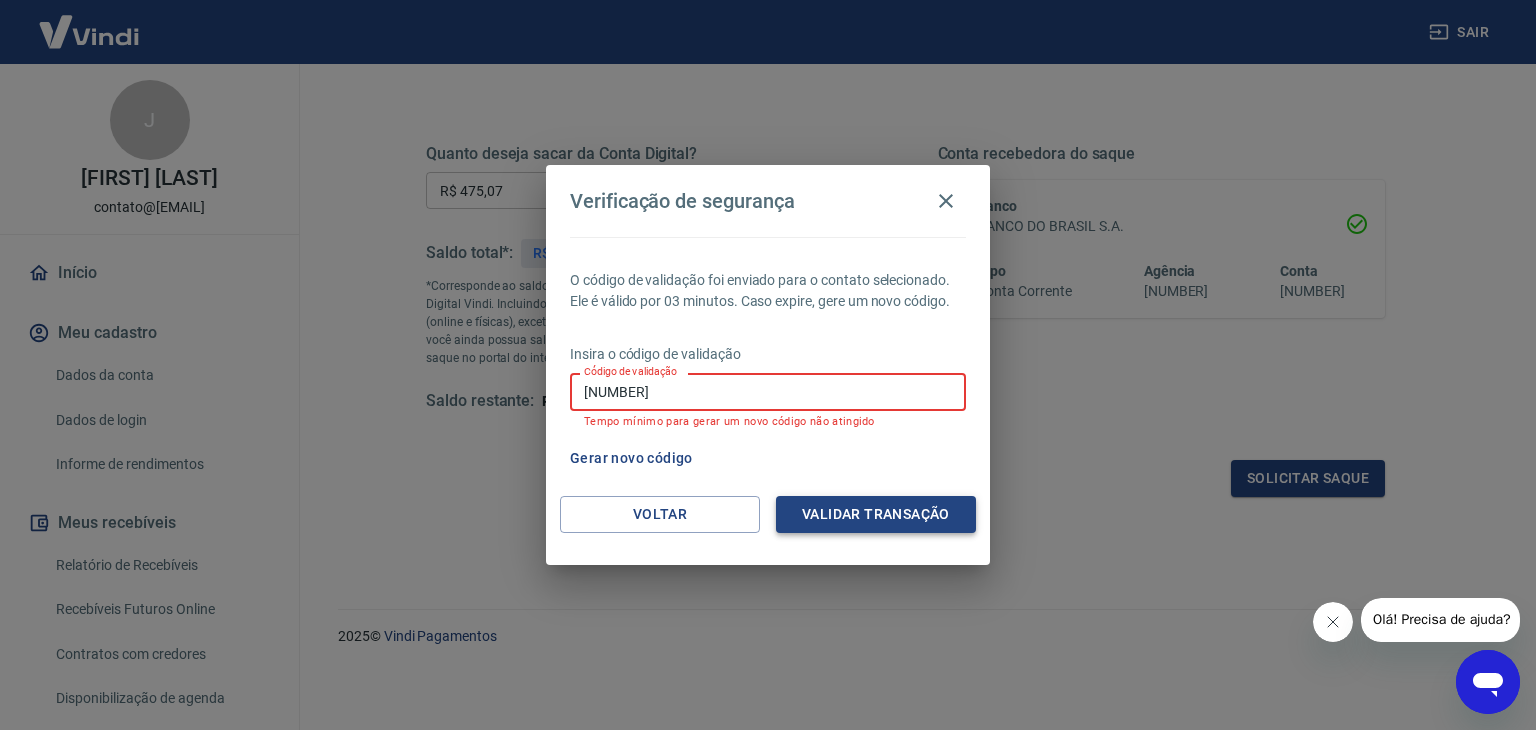 type on "[NUMBER]" 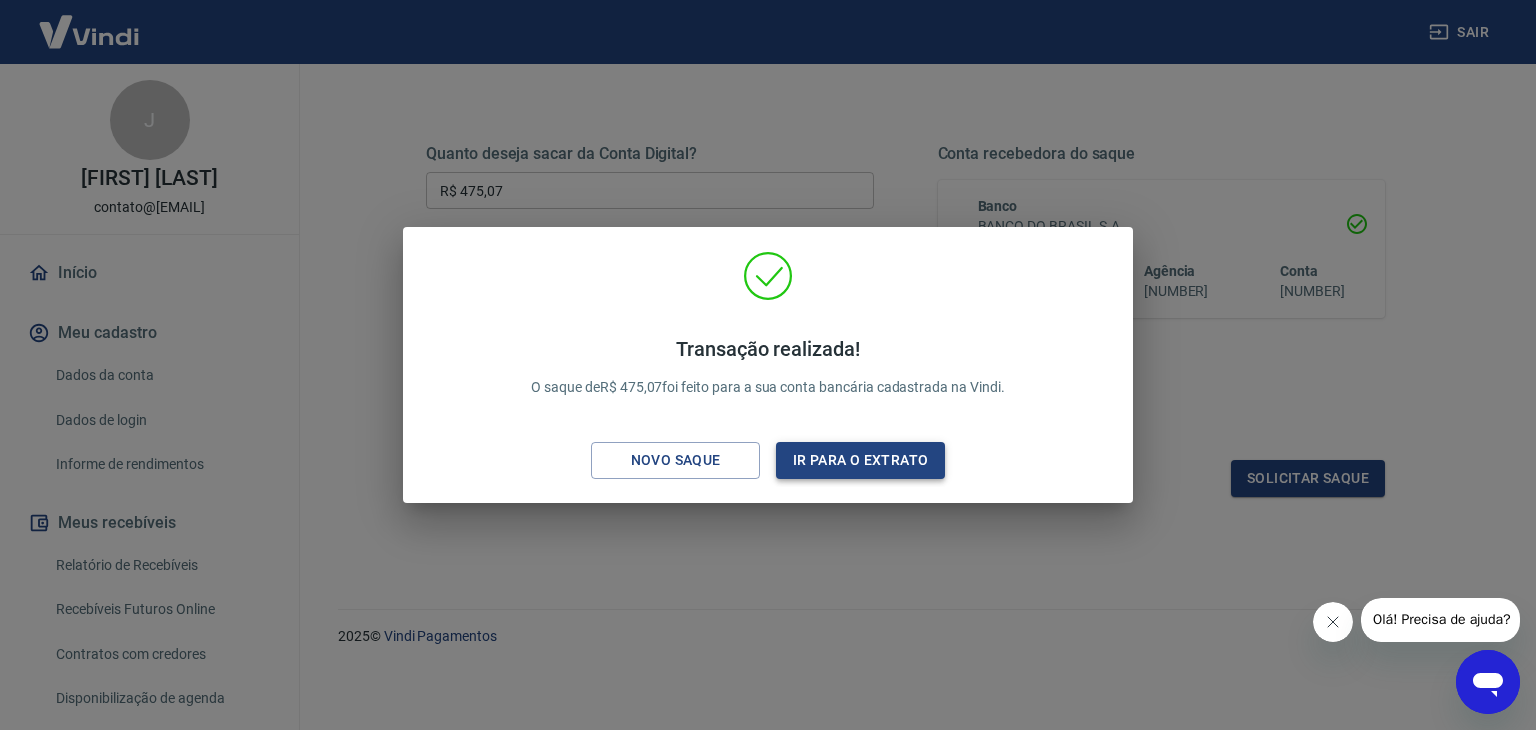 click on "Ir para o extrato" at bounding box center (860, 460) 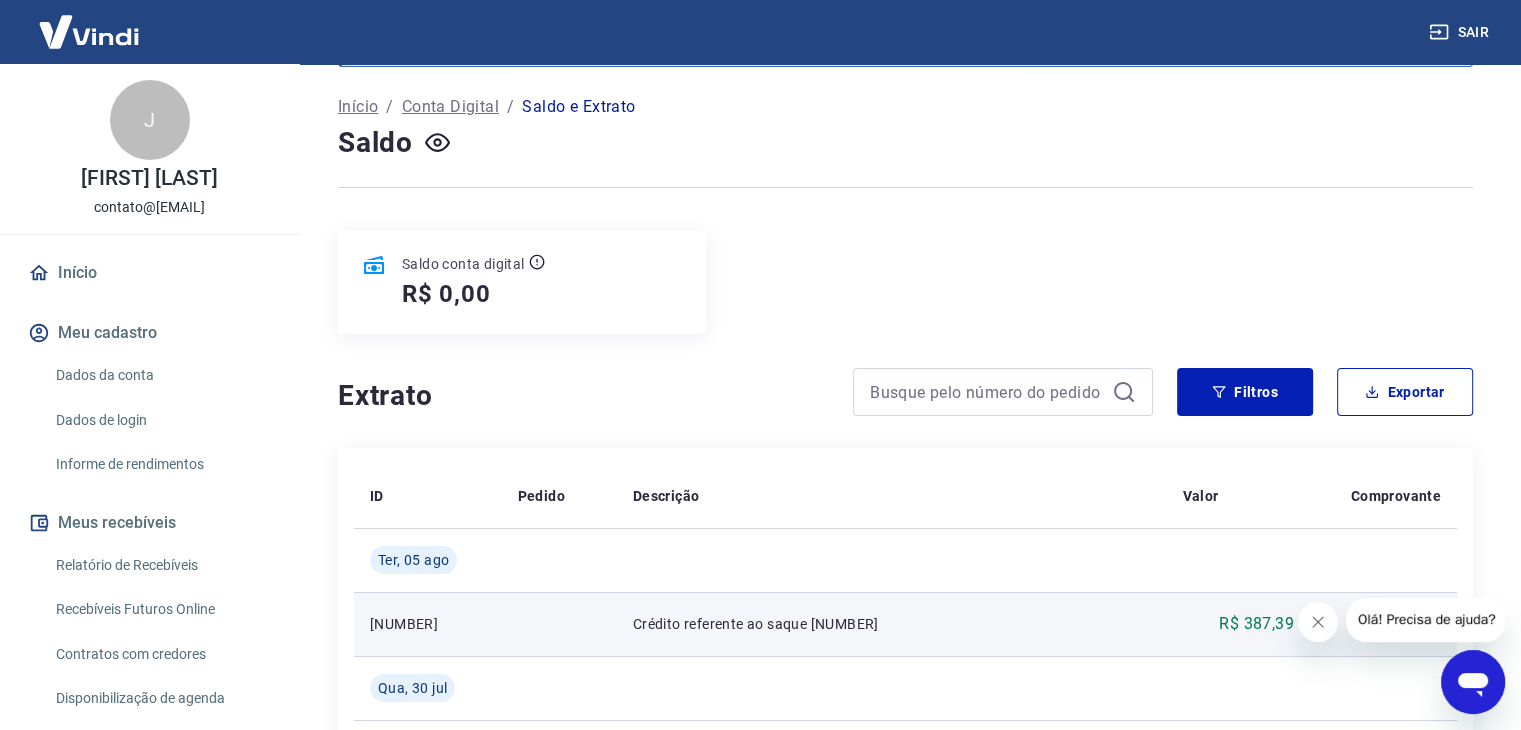 scroll, scrollTop: 80, scrollLeft: 0, axis: vertical 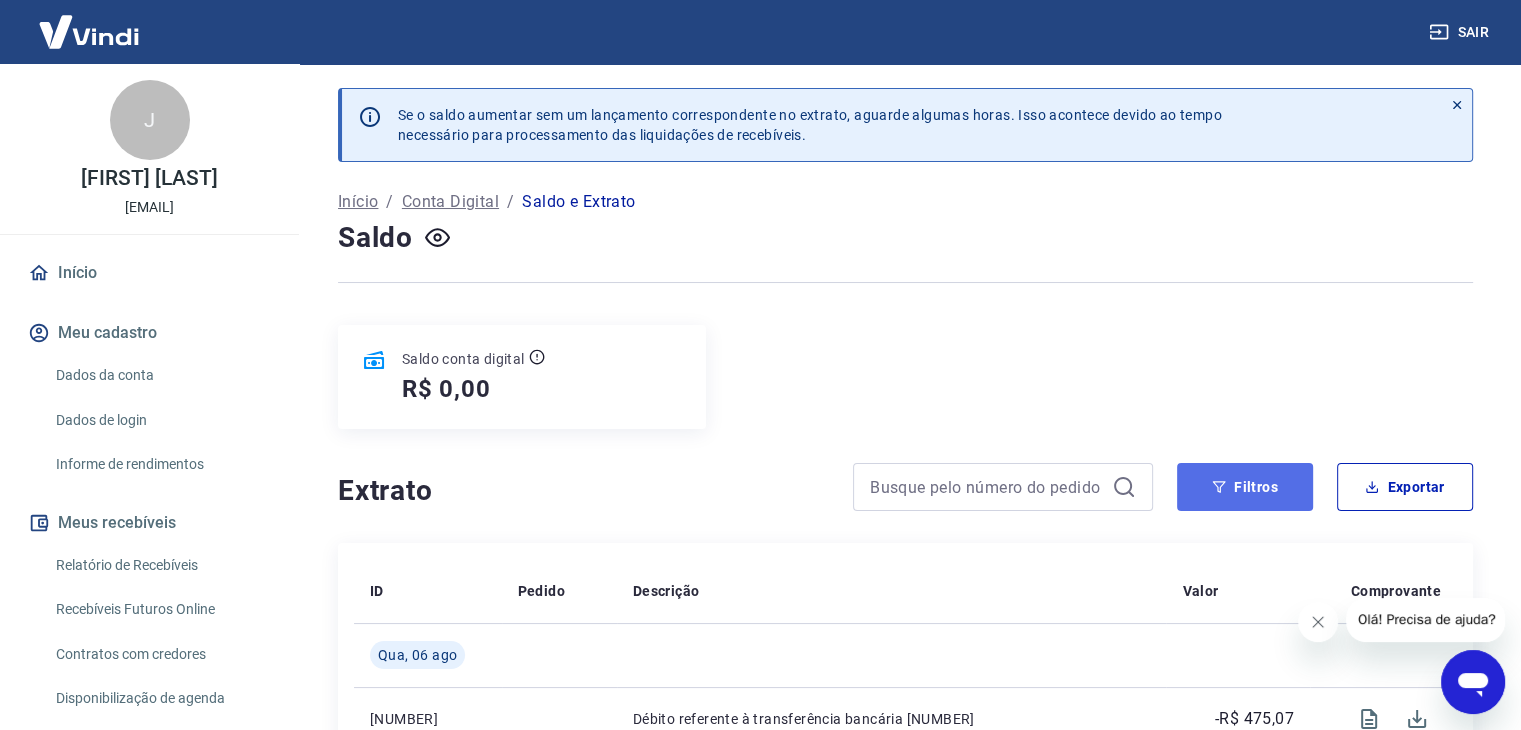 click on "Filtros" at bounding box center [1245, 487] 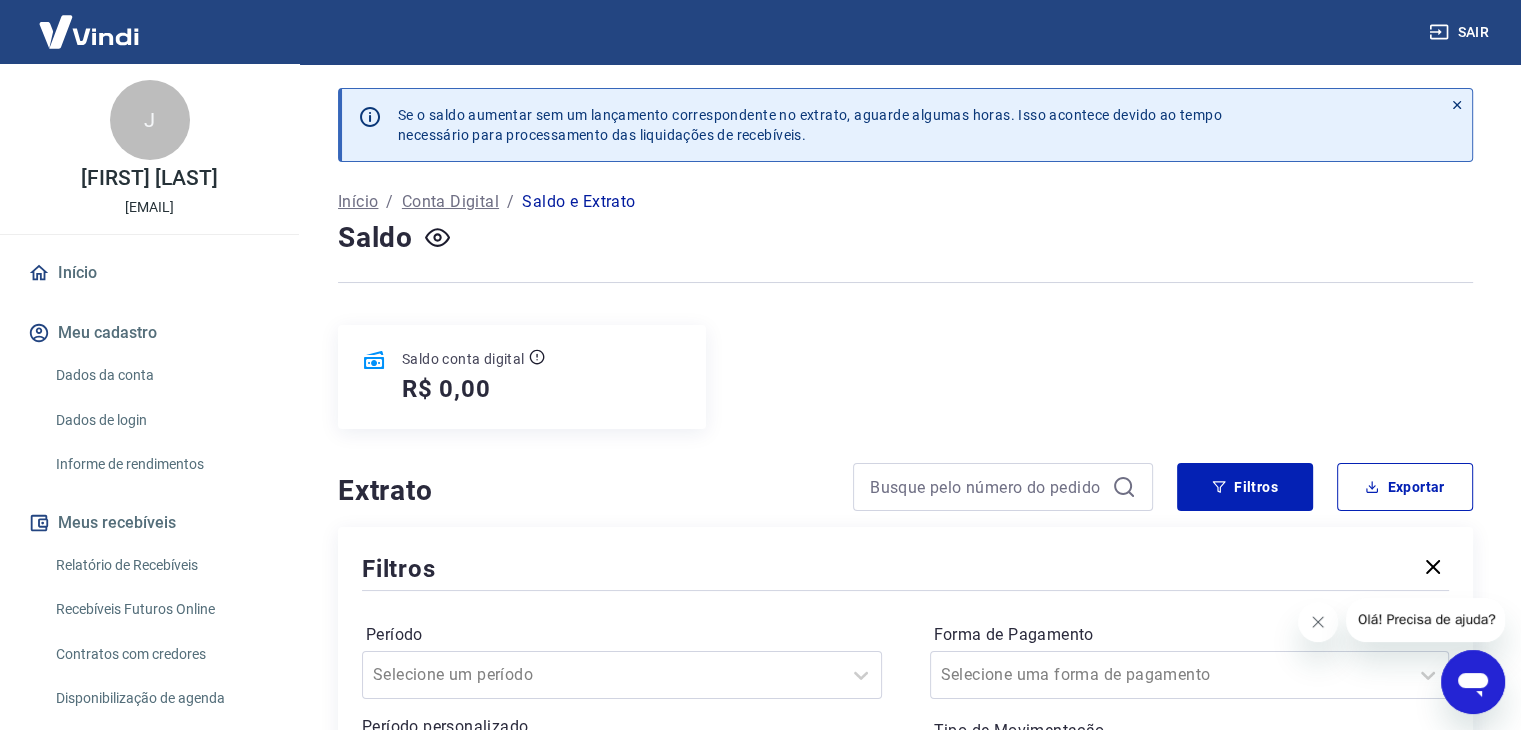 click 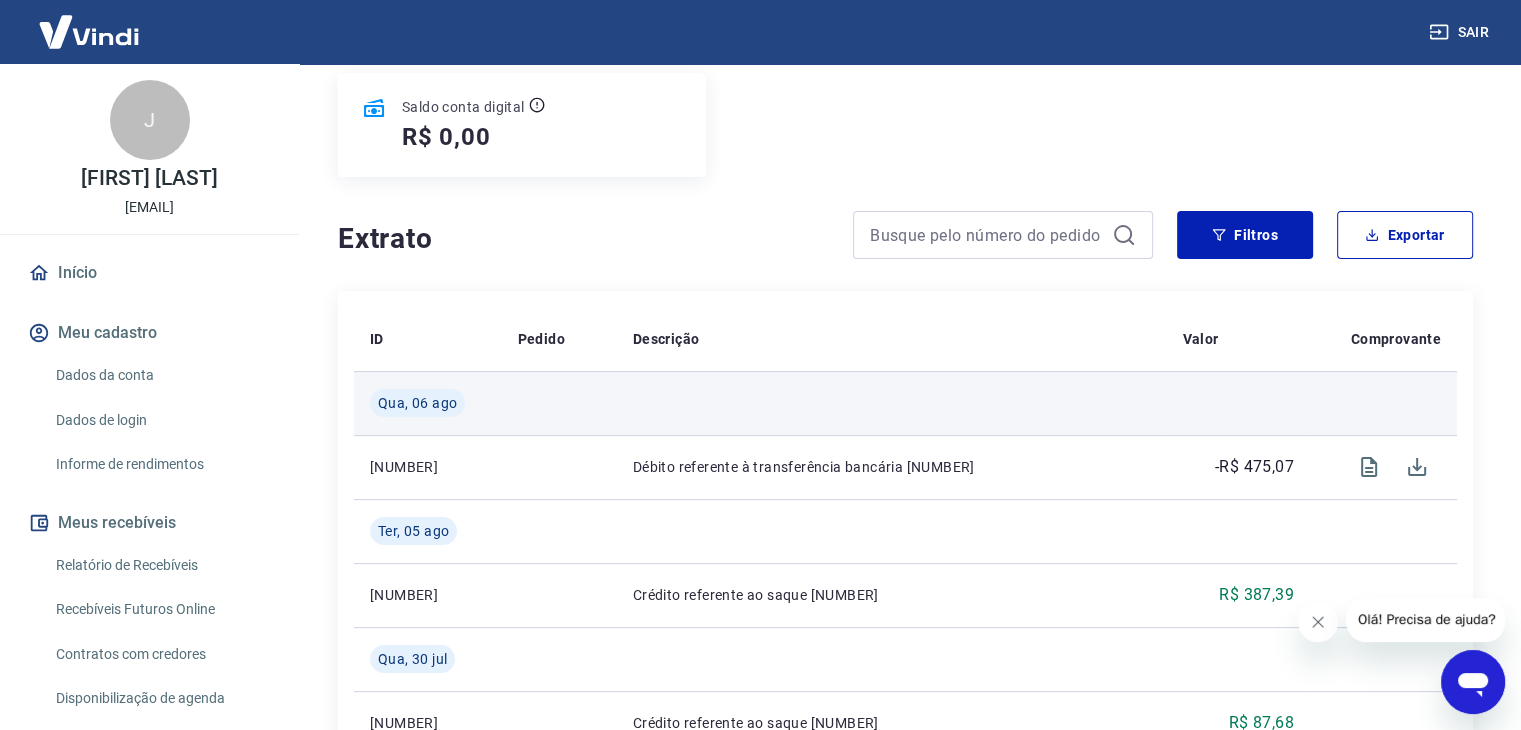 scroll, scrollTop: 266, scrollLeft: 0, axis: vertical 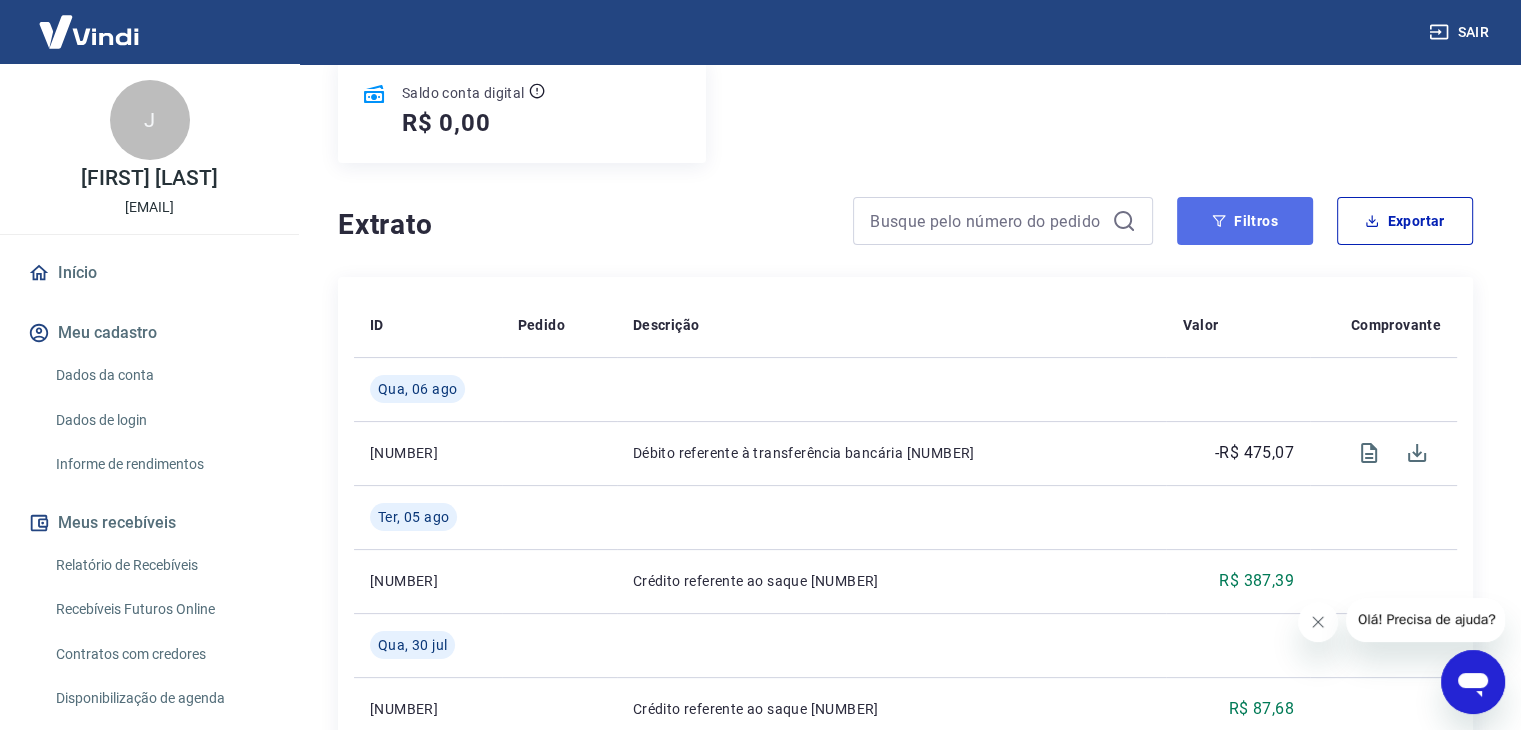 click on "Filtros" at bounding box center (1245, 221) 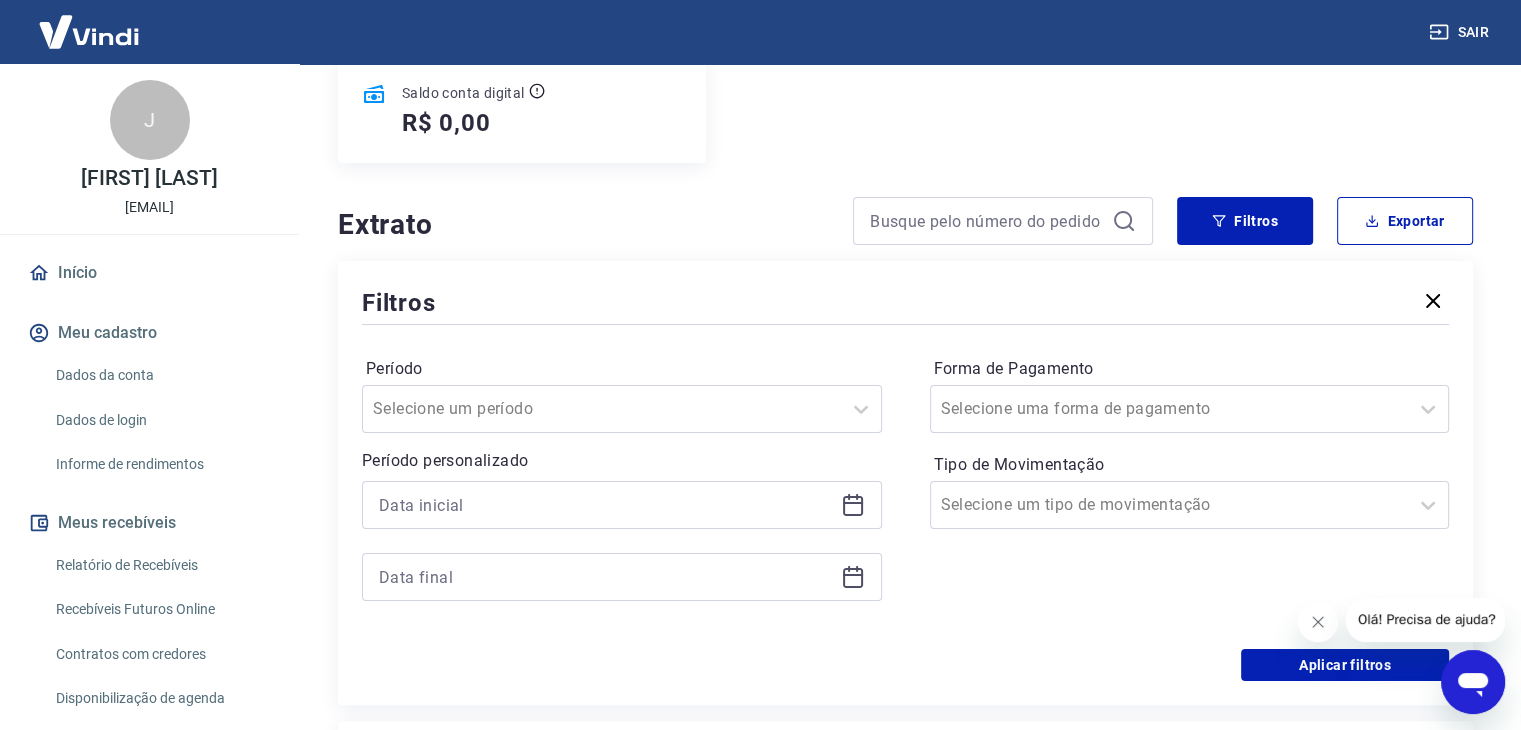 click 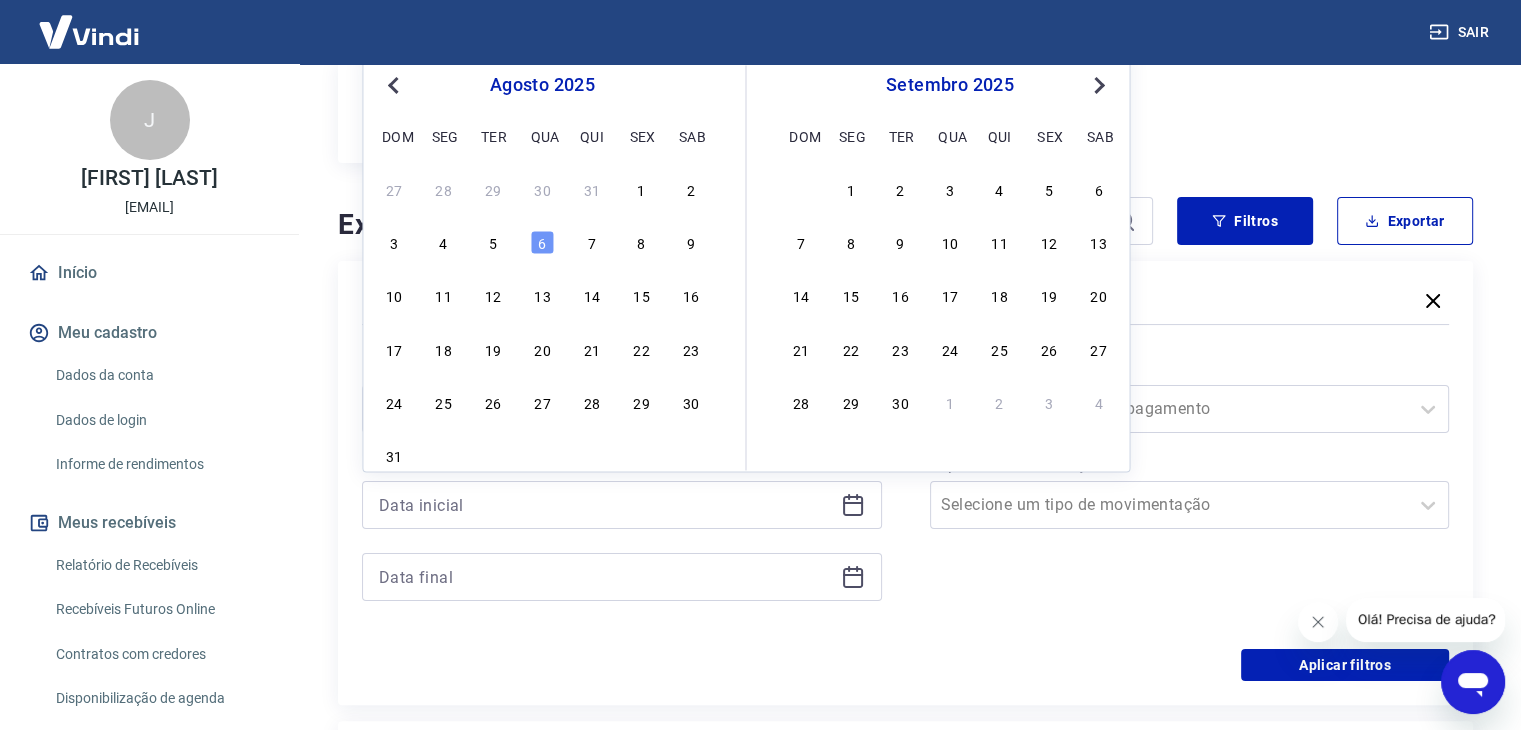 click on "Previous Month" at bounding box center (395, 84) 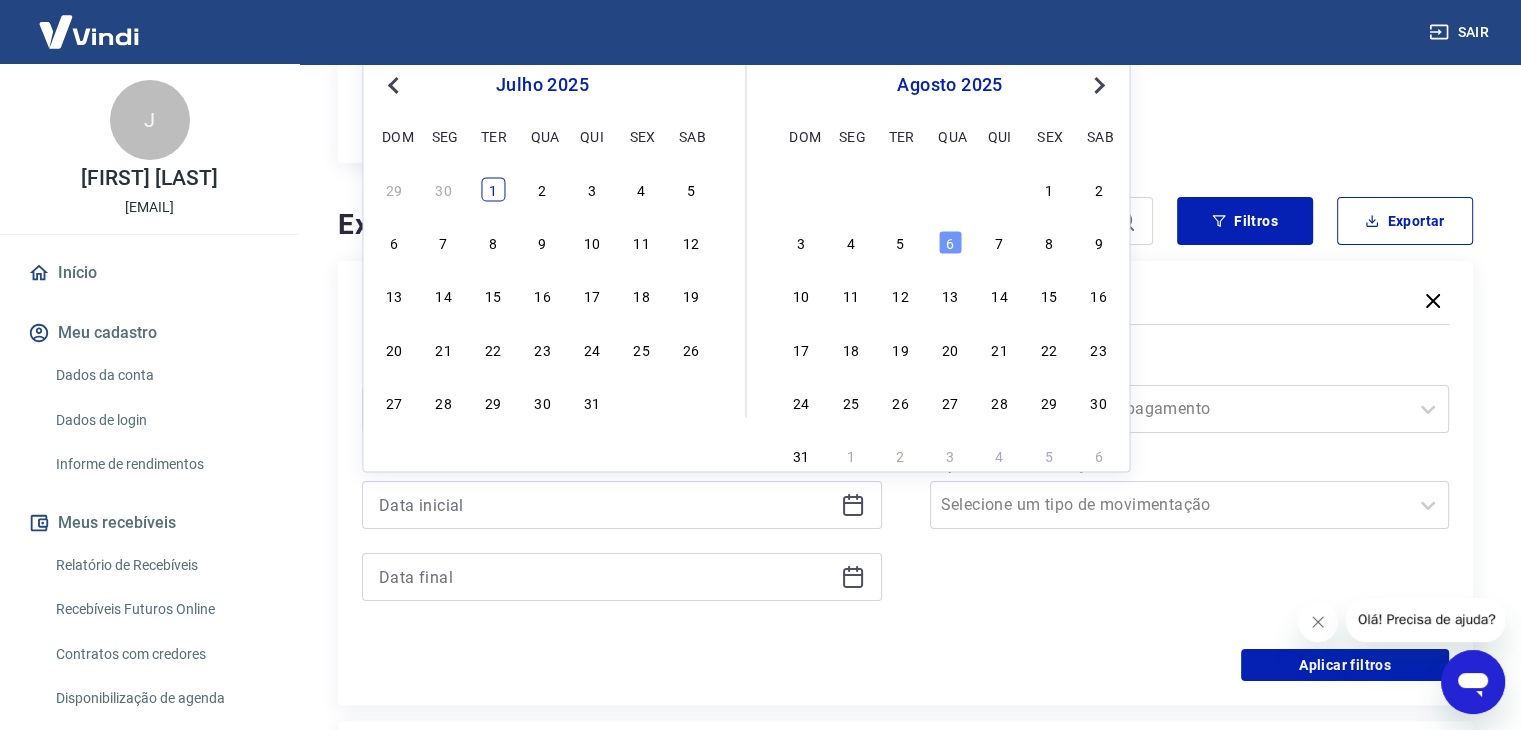 click on "1" at bounding box center [493, 189] 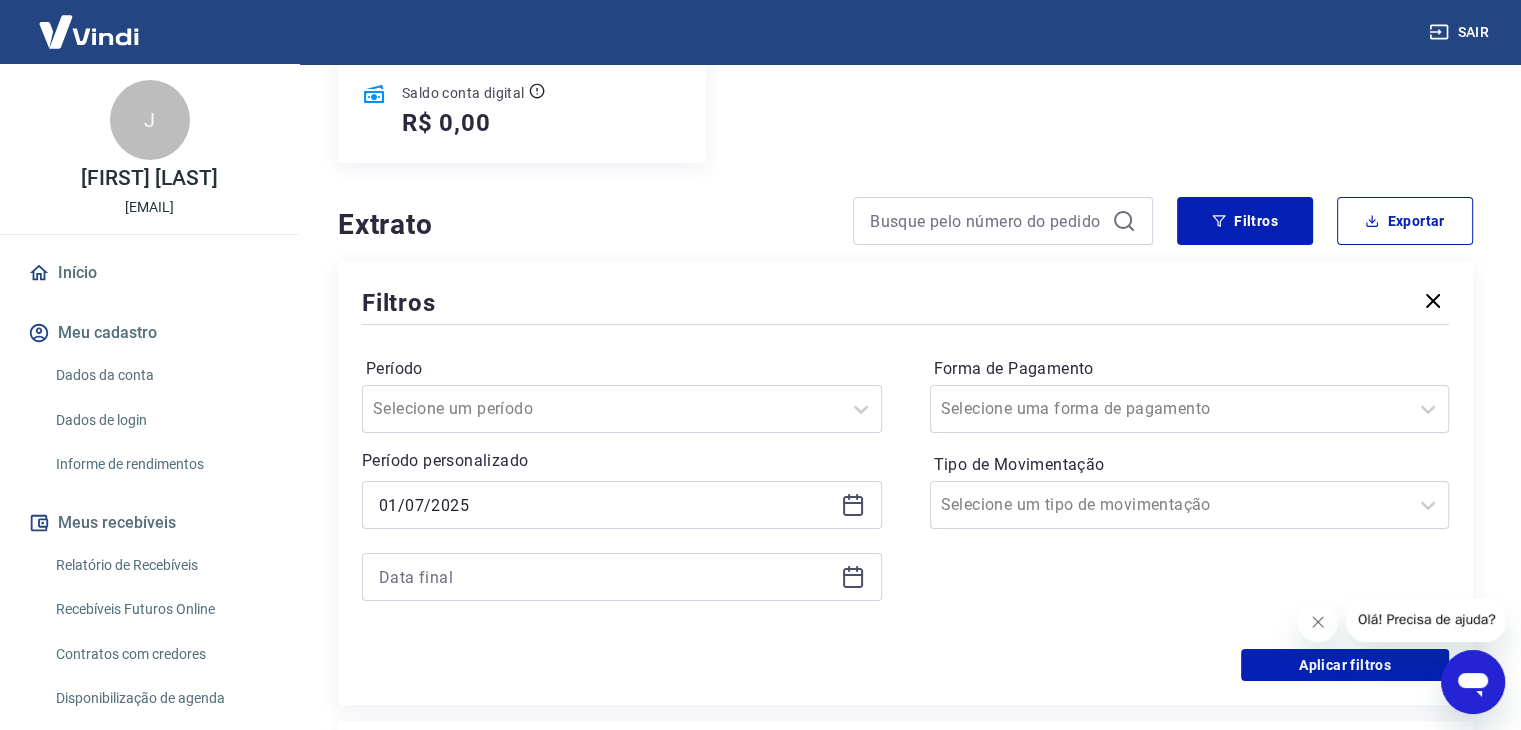click 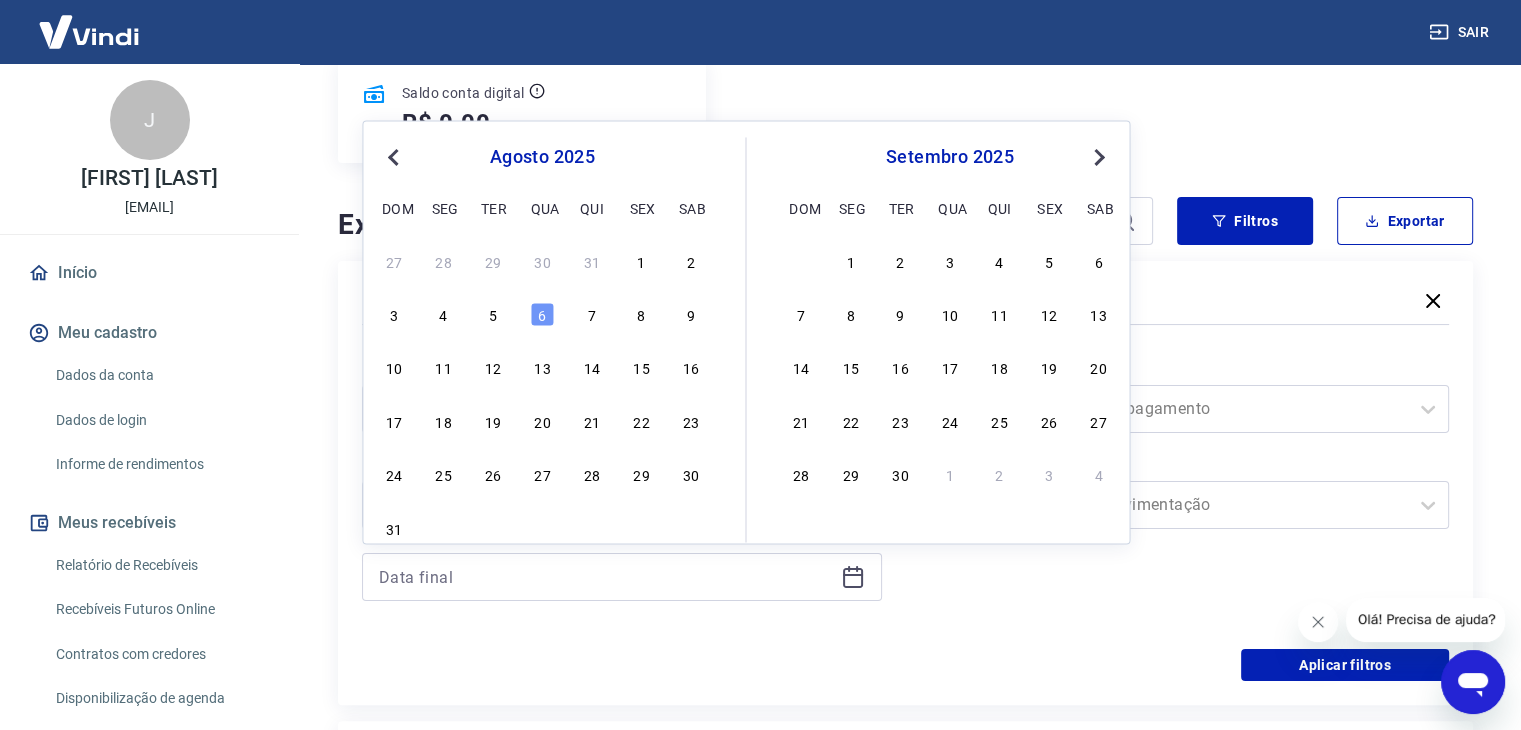click on "agosto 2025 dom seg ter qua qui sex sab" at bounding box center (542, 179) 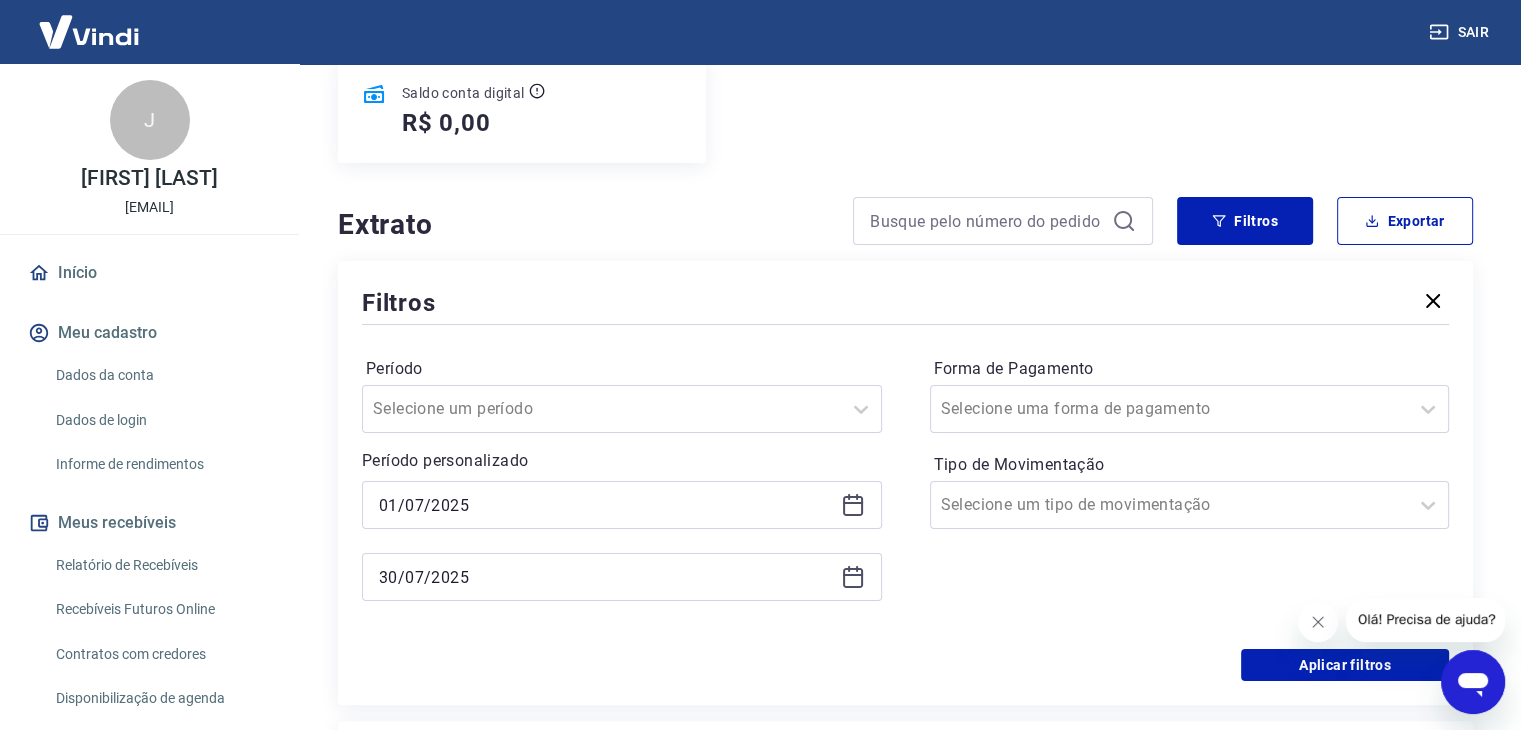click on "30/07/2025" at bounding box center (622, 577) 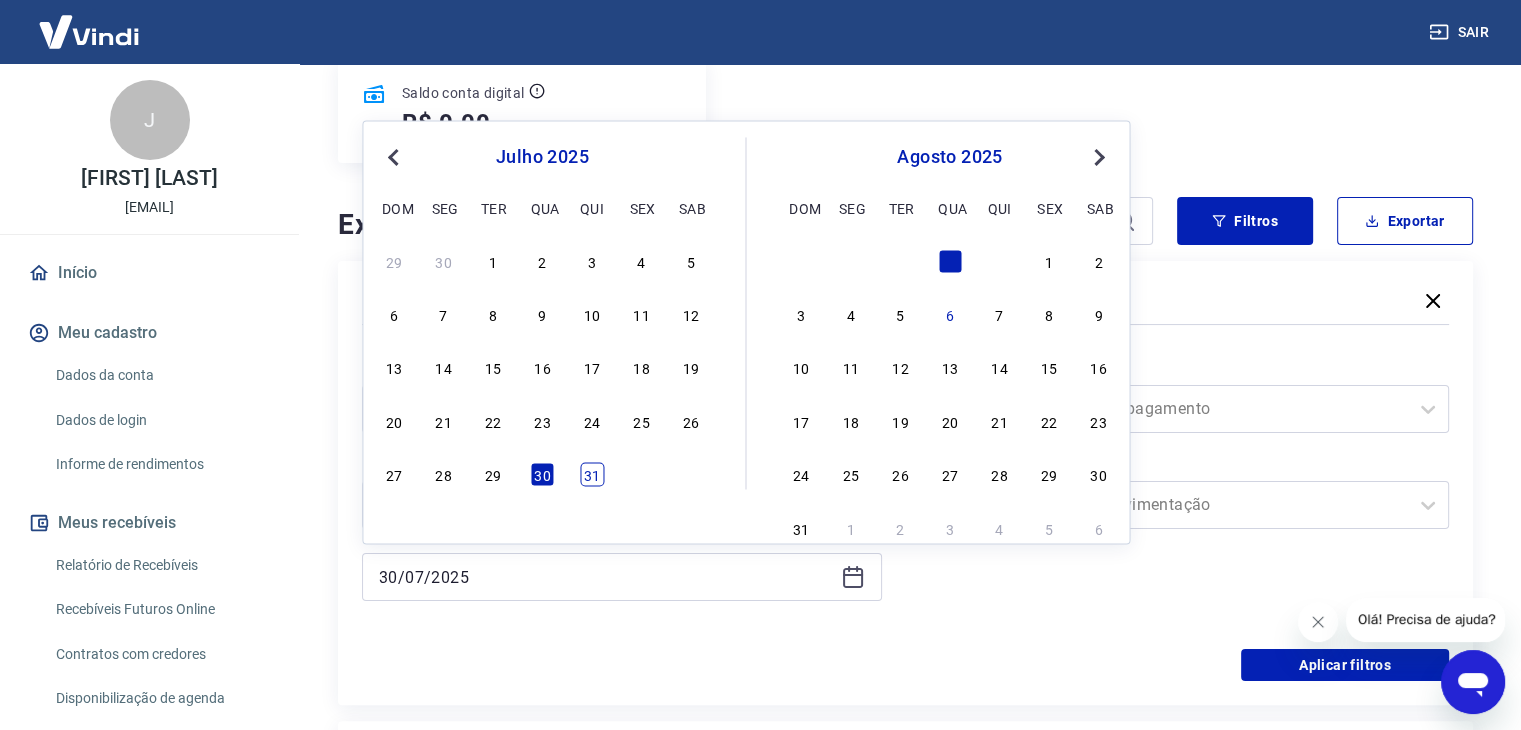 click on "31" at bounding box center [592, 474] 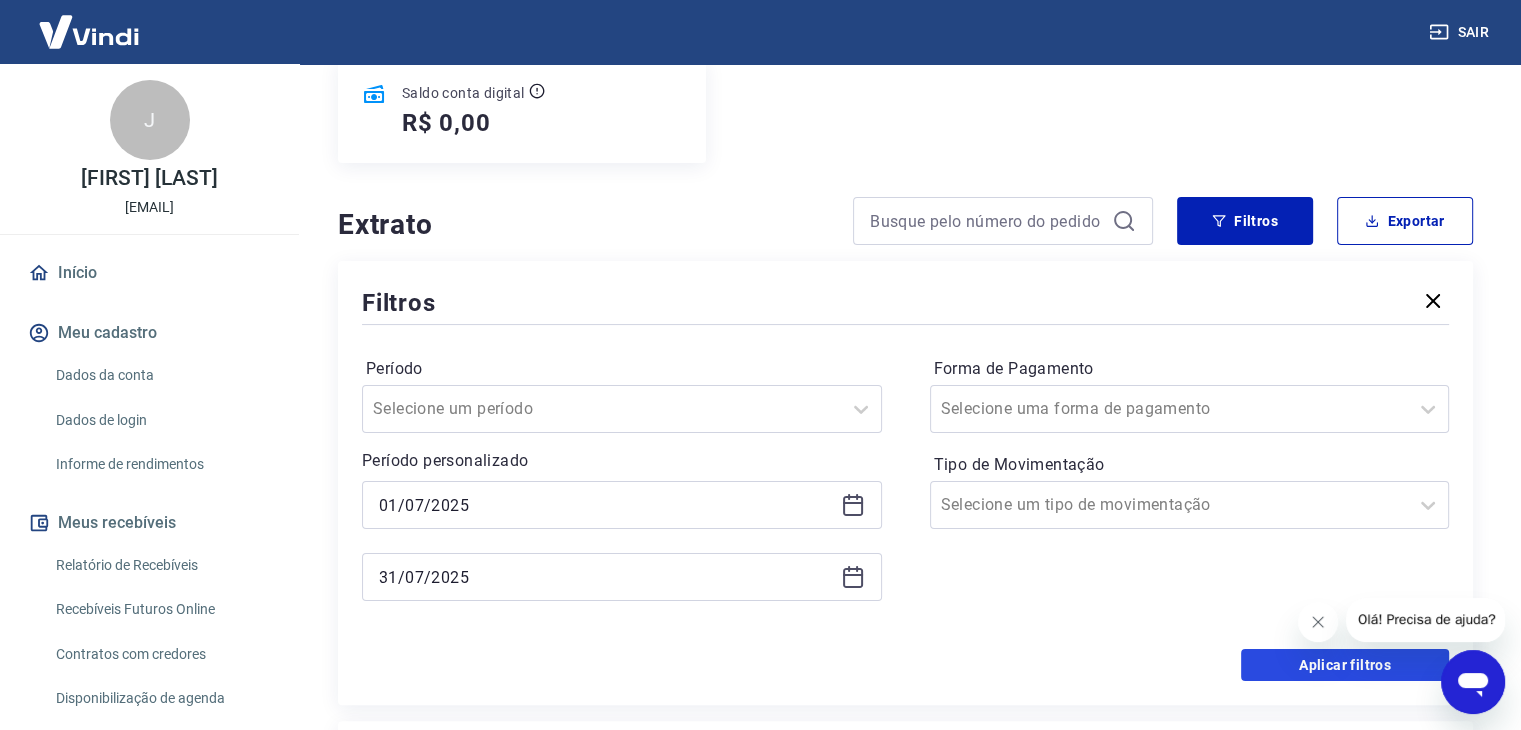drag, startPoint x: 1356, startPoint y: 665, endPoint x: 851, endPoint y: 583, distance: 511.6141 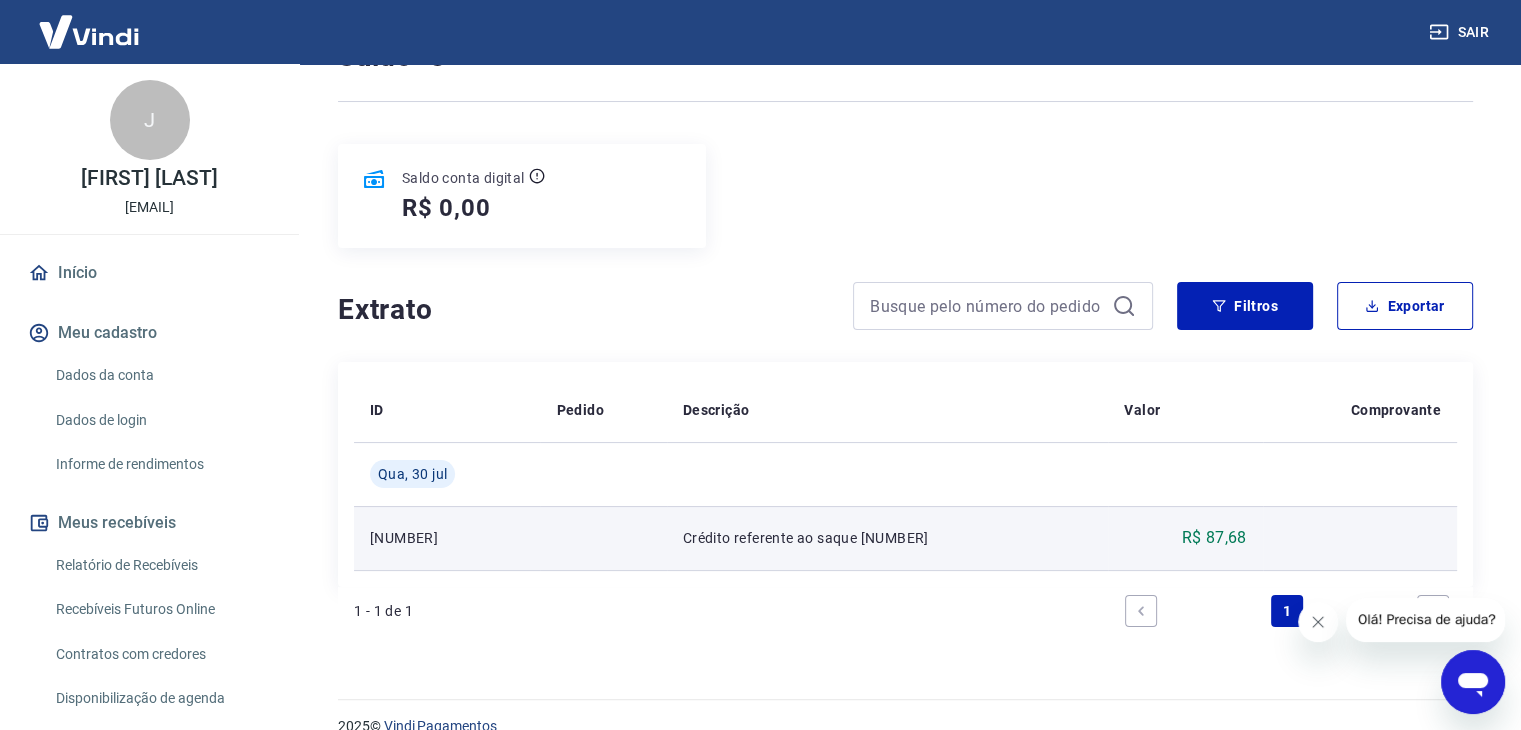 scroll, scrollTop: 212, scrollLeft: 0, axis: vertical 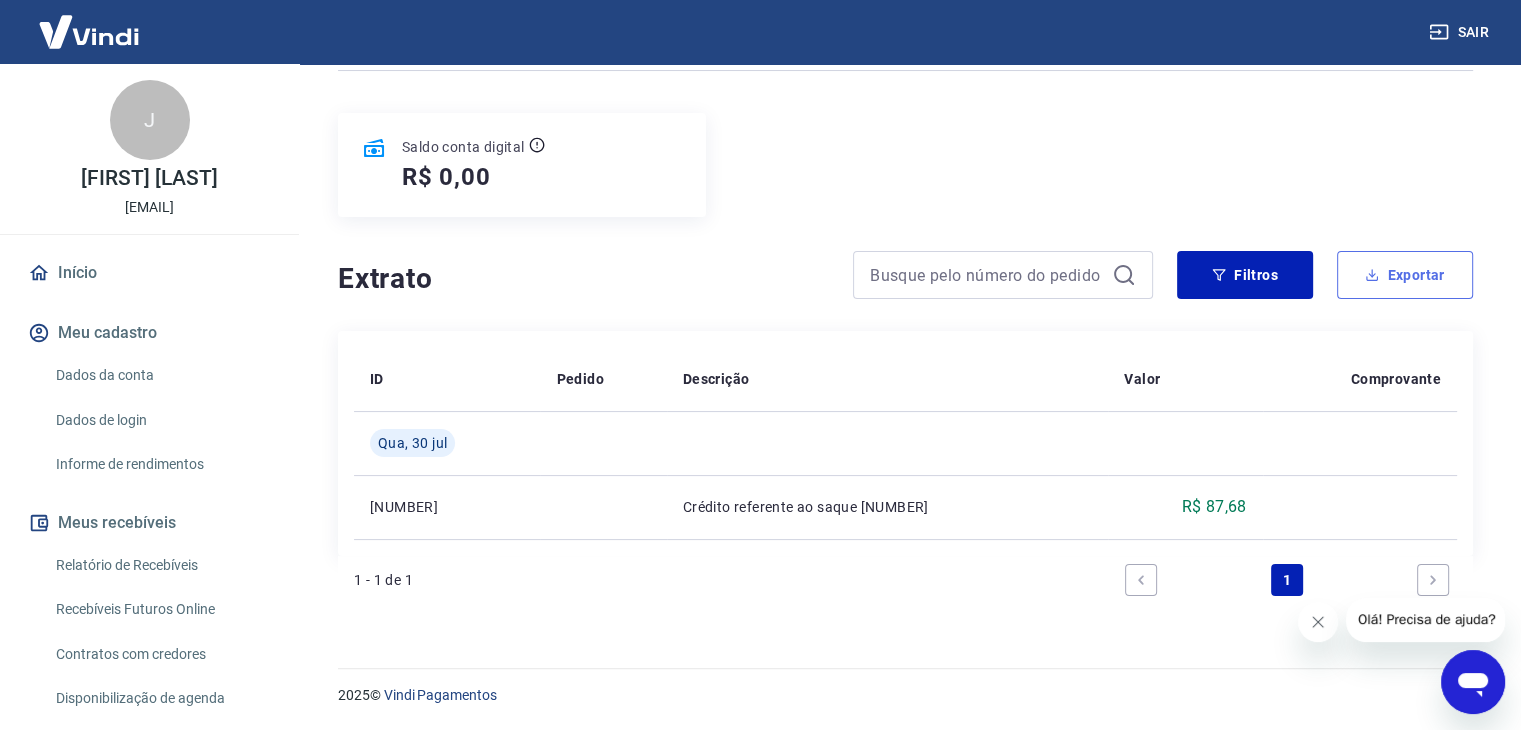 click 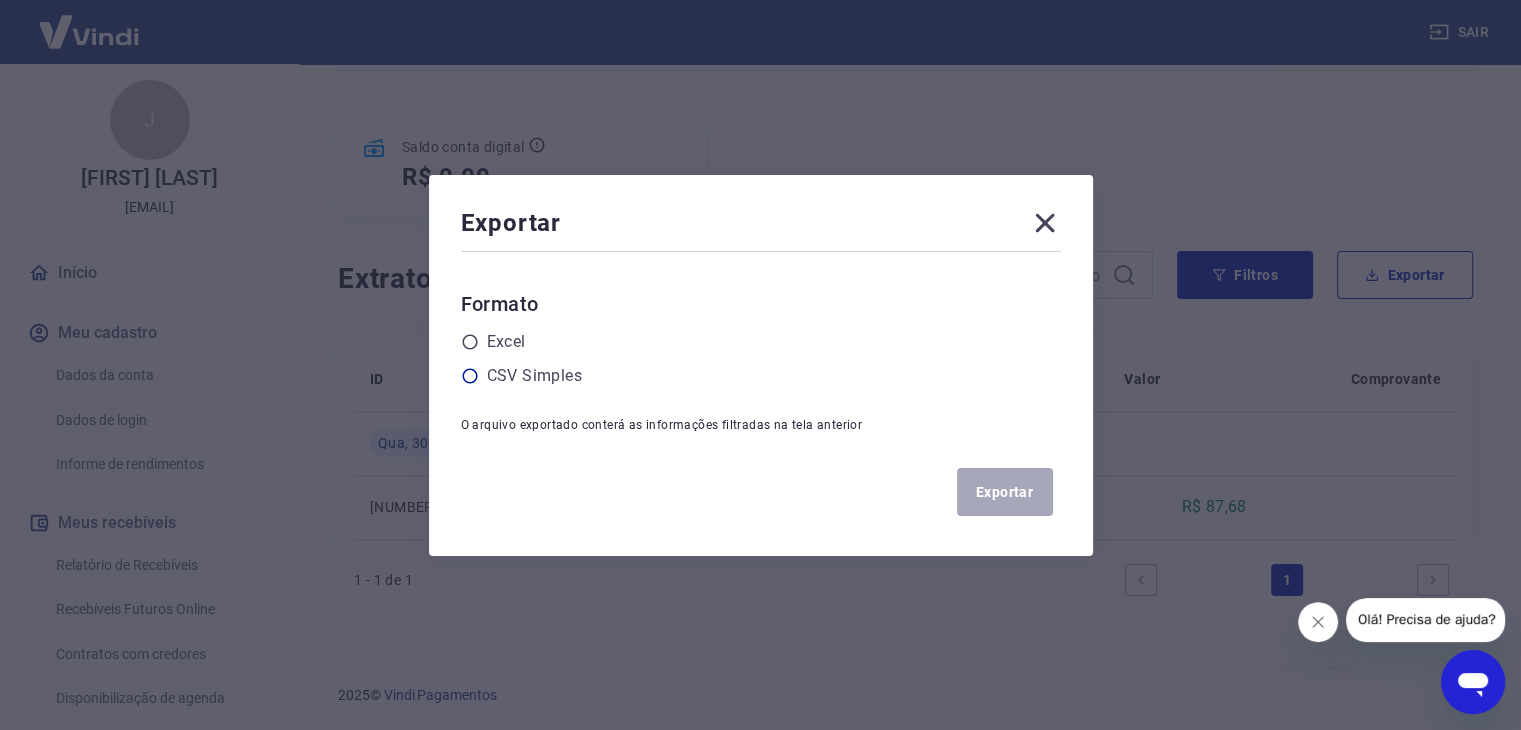 click 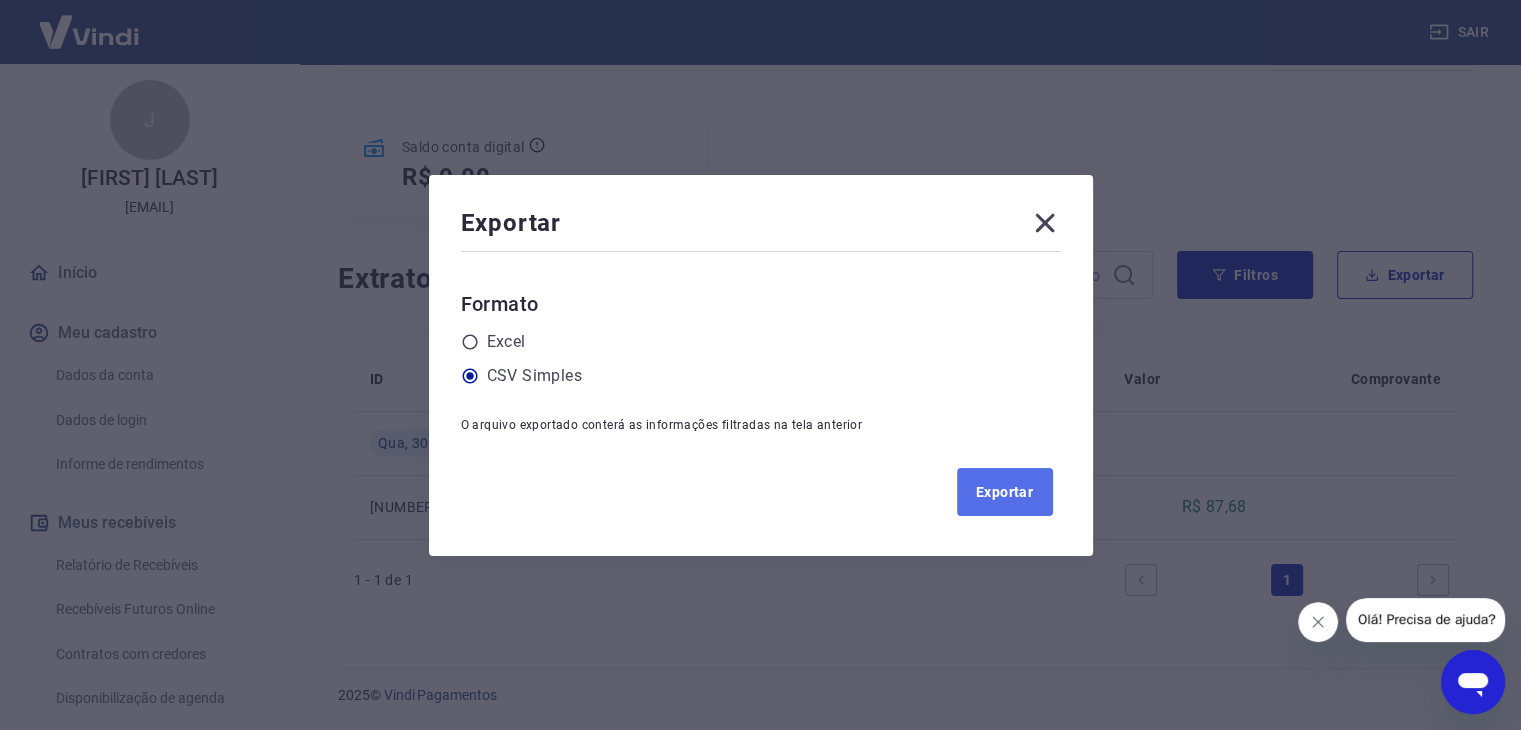 click on "Exportar" at bounding box center (1005, 492) 